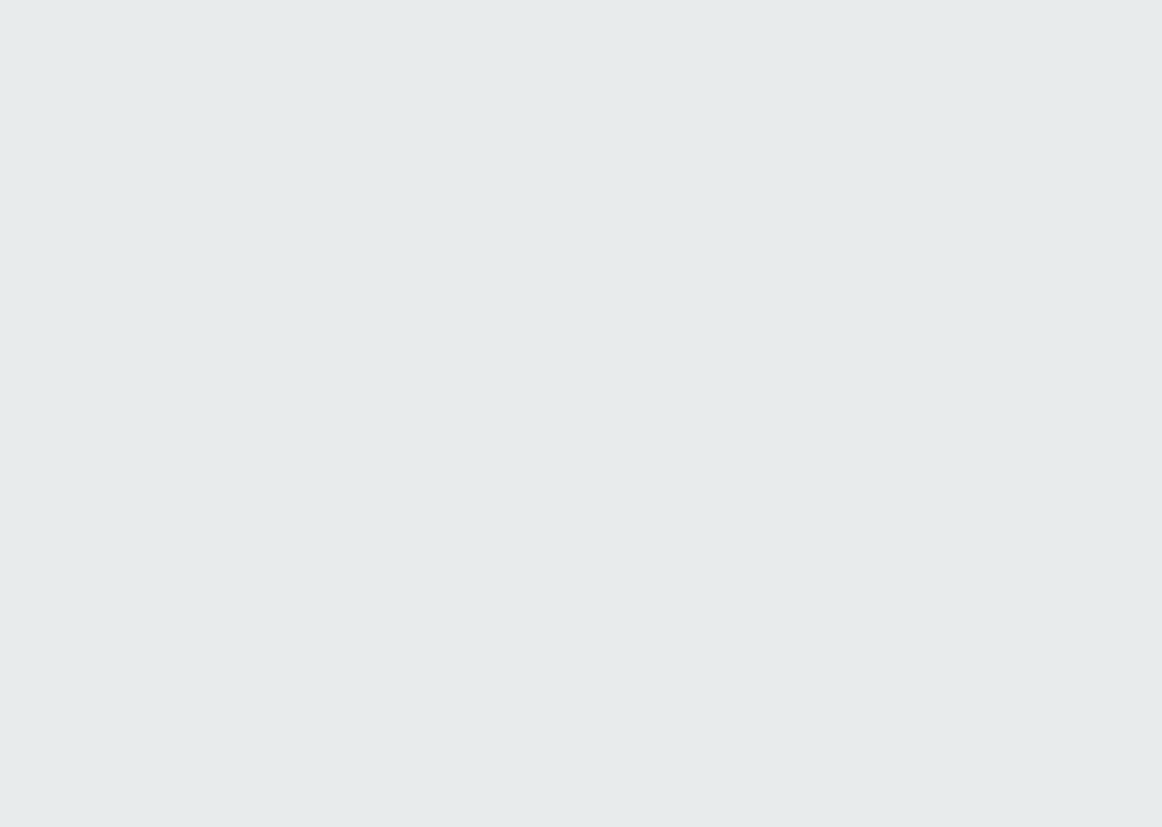 scroll, scrollTop: 0, scrollLeft: 0, axis: both 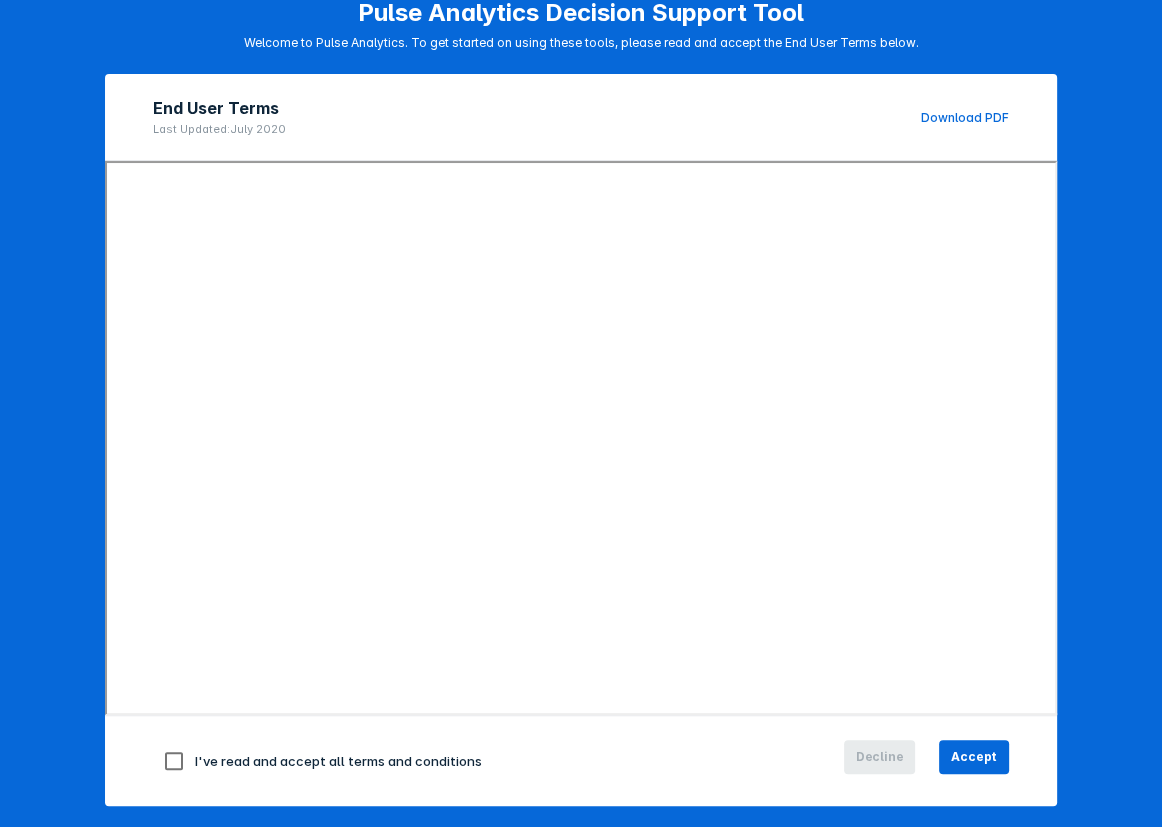 click at bounding box center [174, 761] 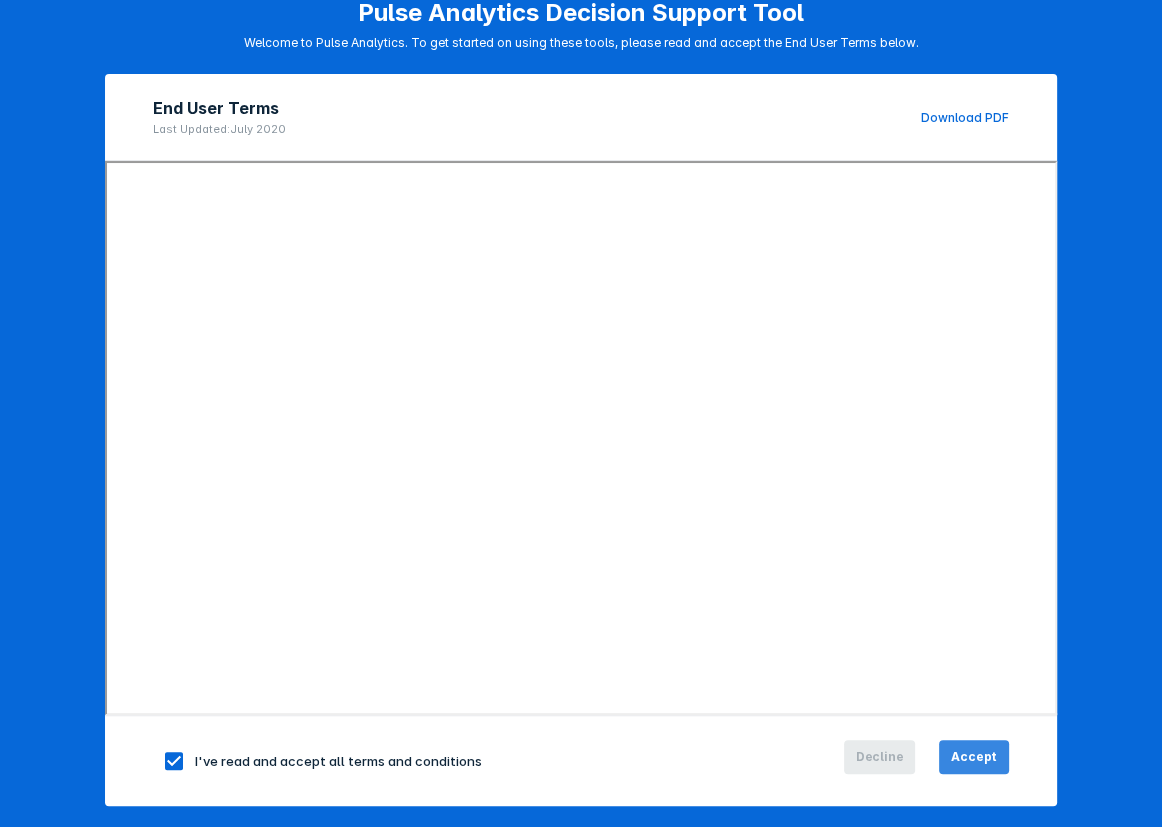 click on "Accept" at bounding box center (974, 757) 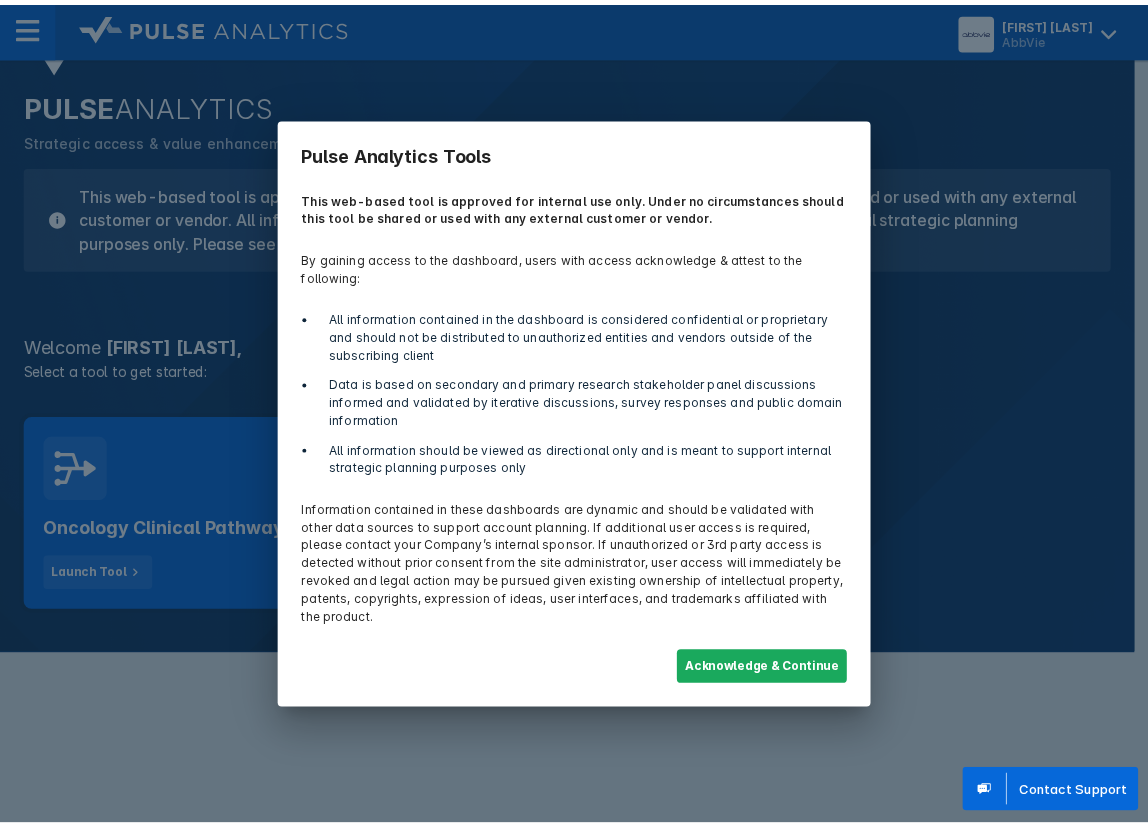 scroll, scrollTop: 90, scrollLeft: 0, axis: vertical 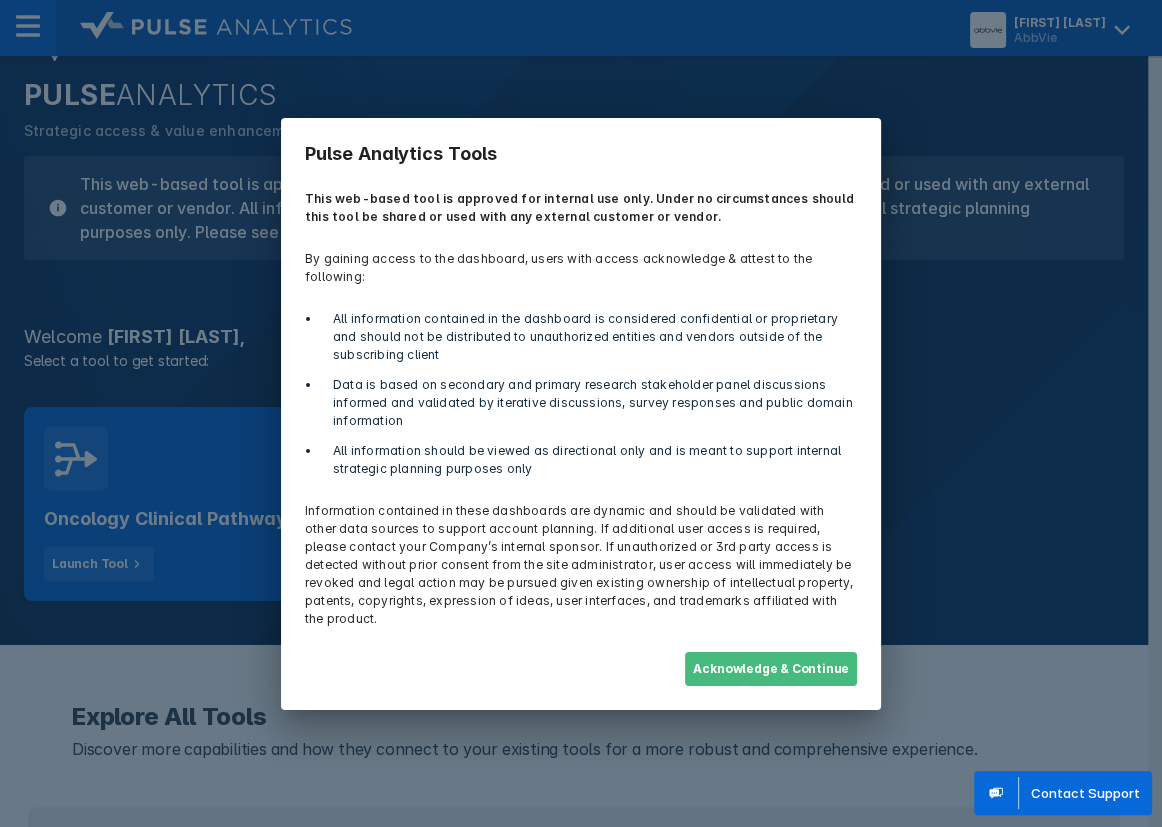 click on "Acknowledge & Continue" at bounding box center [771, 669] 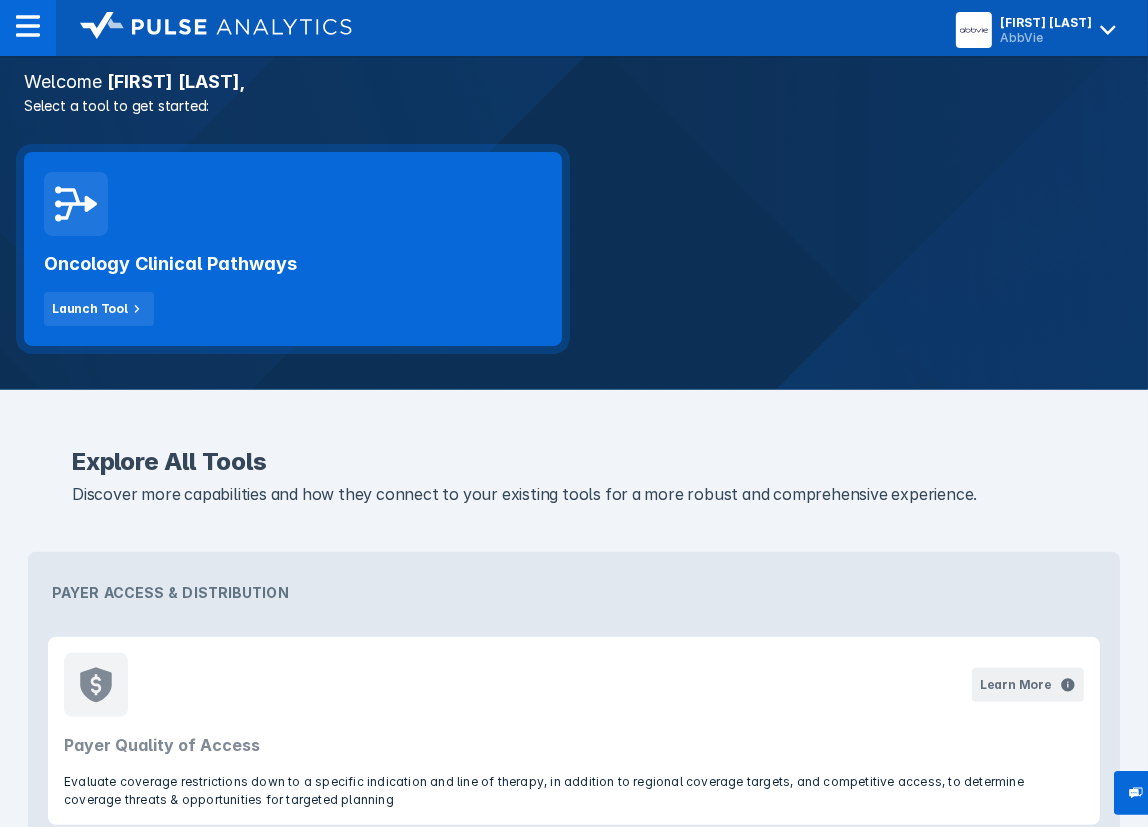 scroll, scrollTop: 272, scrollLeft: 0, axis: vertical 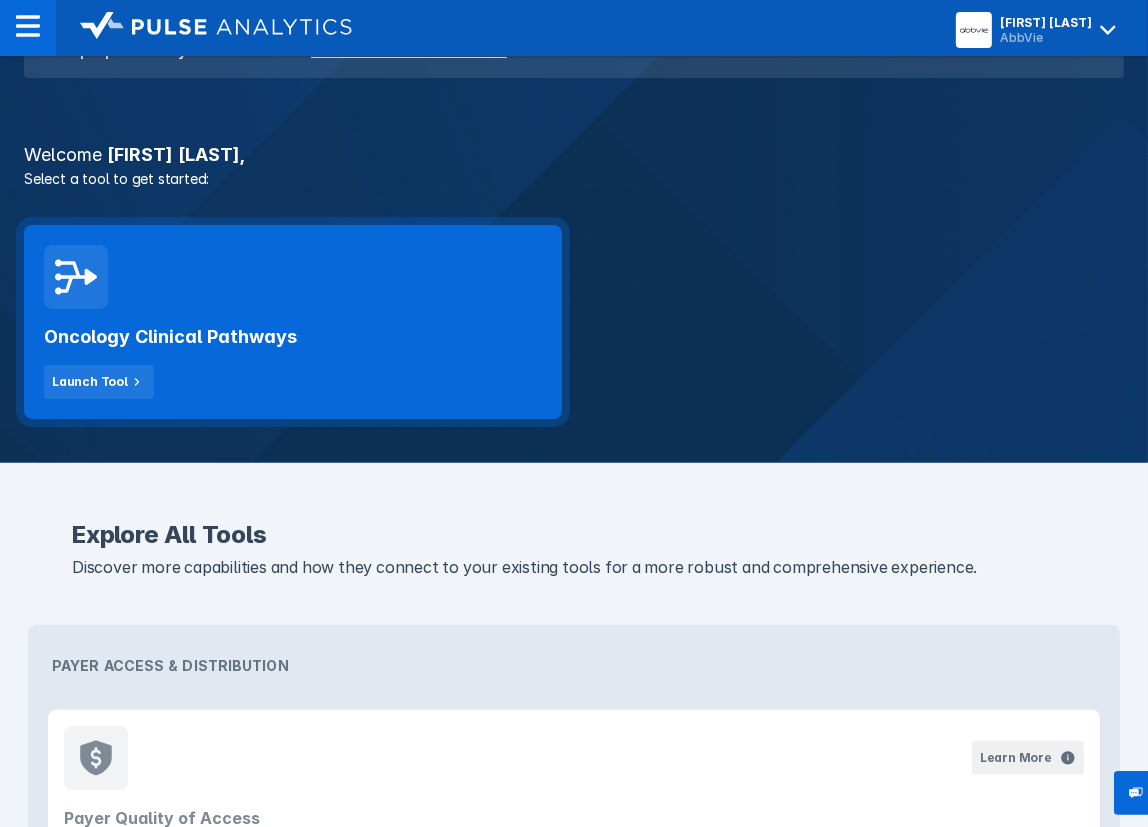 click on "Oncology Clinical Pathways Launch Tool" at bounding box center [293, 322] 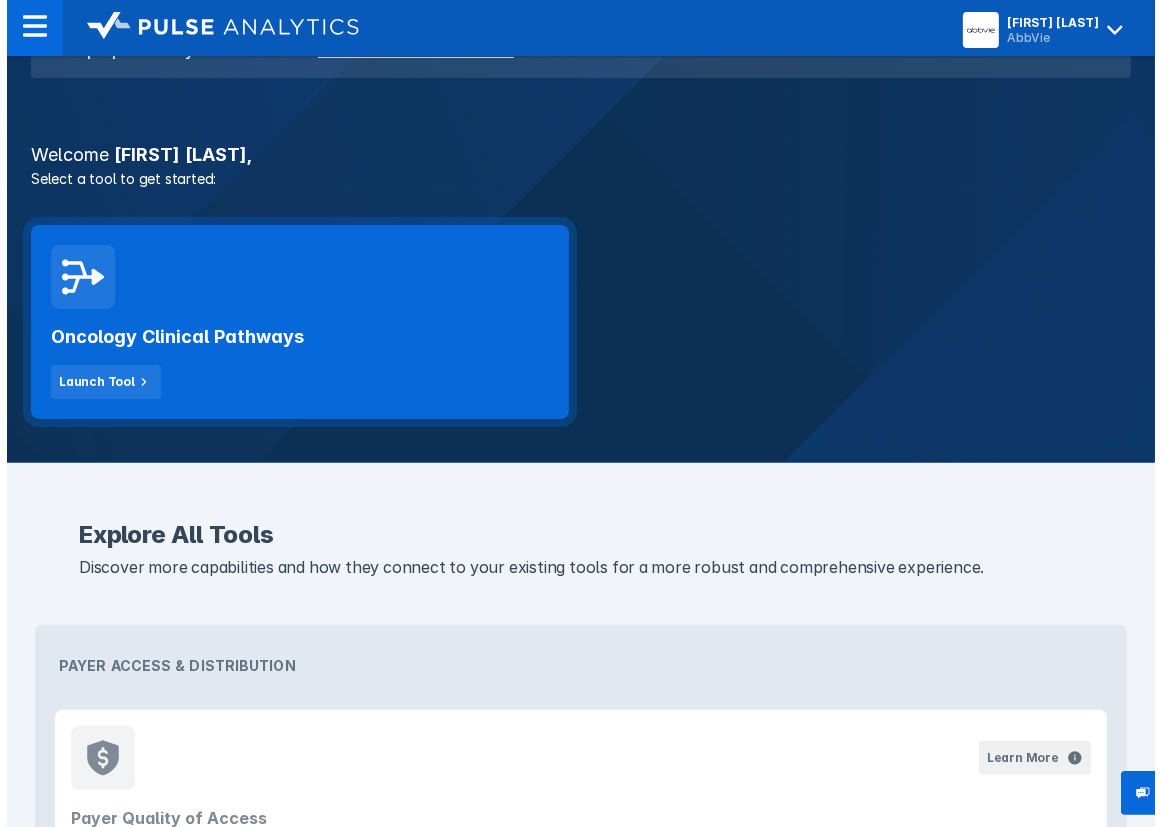 scroll, scrollTop: 0, scrollLeft: 0, axis: both 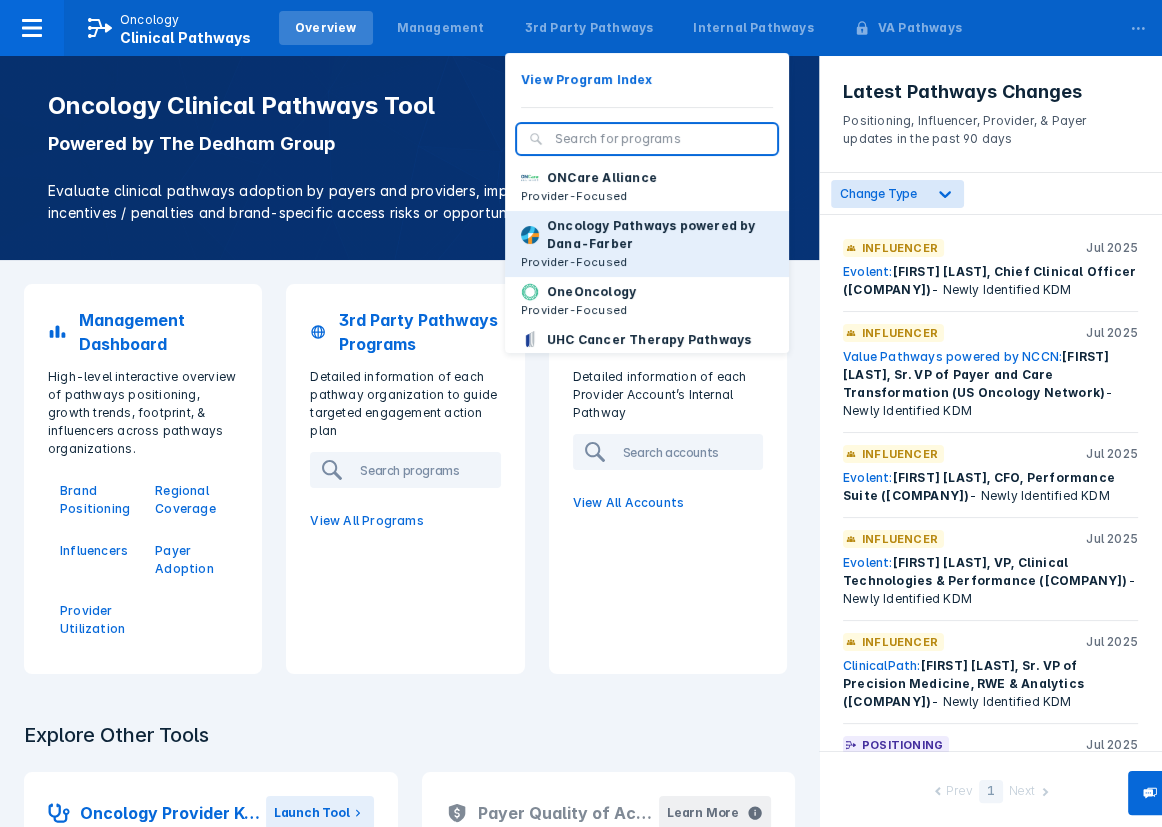 click on "Oncology Pathways powered by Dana-Farber" at bounding box center [660, 235] 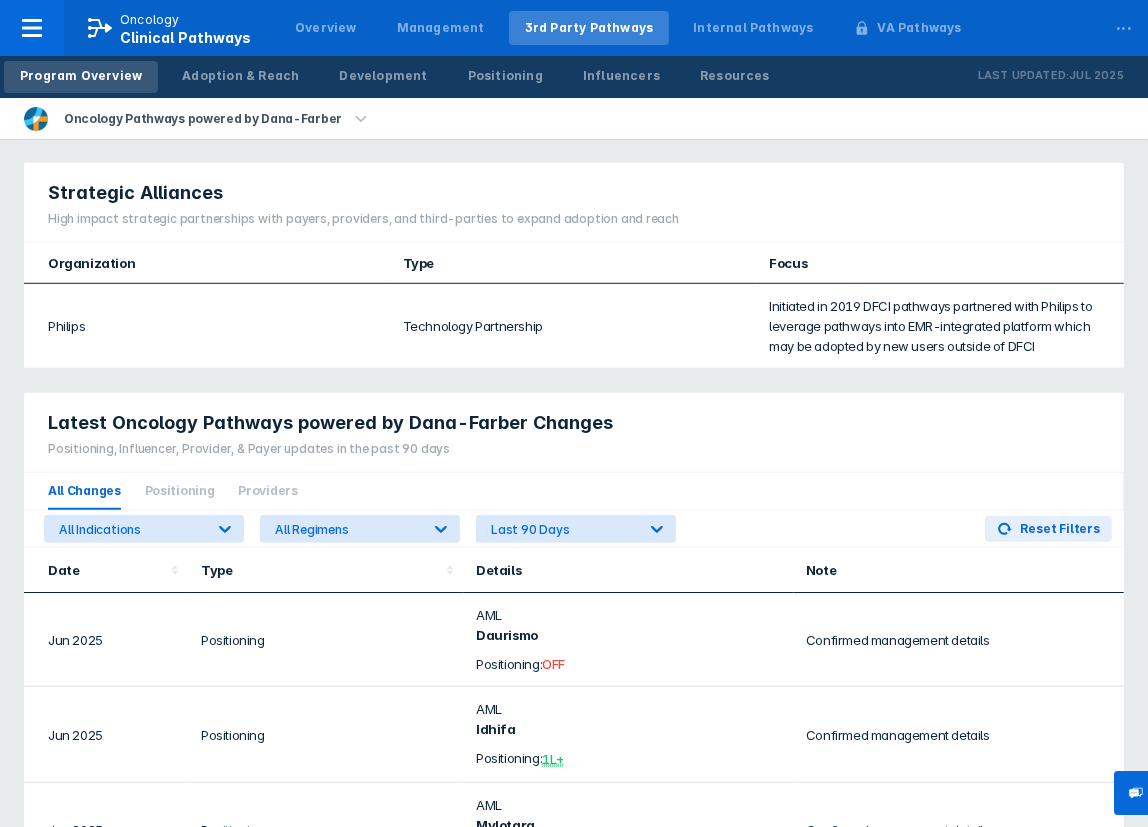 scroll, scrollTop: 1090, scrollLeft: 0, axis: vertical 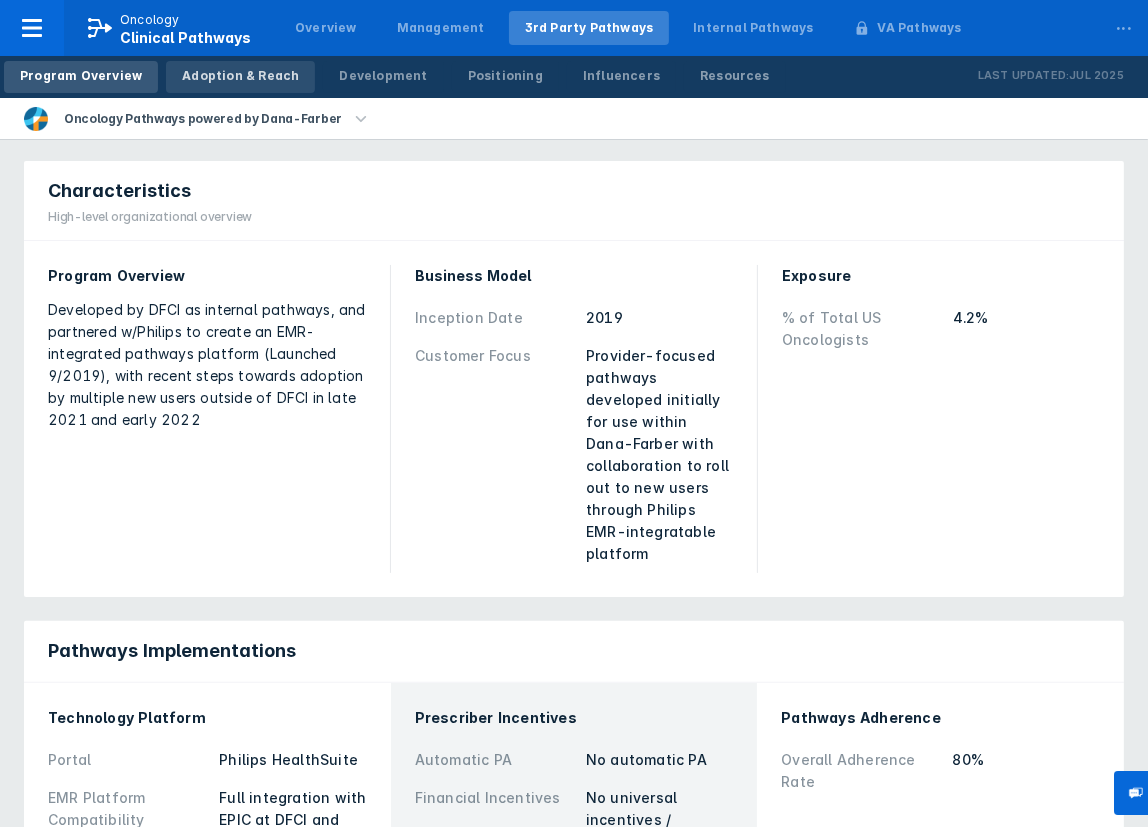 click on "Adoption & Reach" at bounding box center (240, 77) 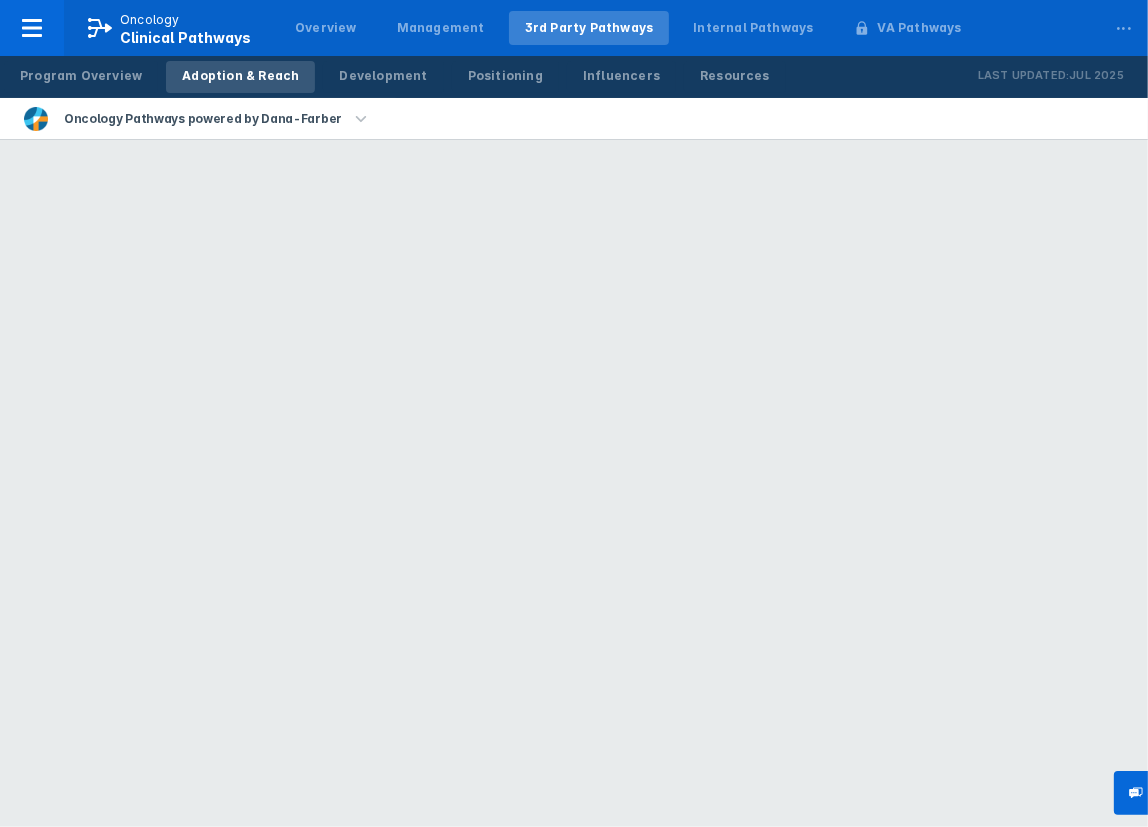 scroll, scrollTop: 0, scrollLeft: 0, axis: both 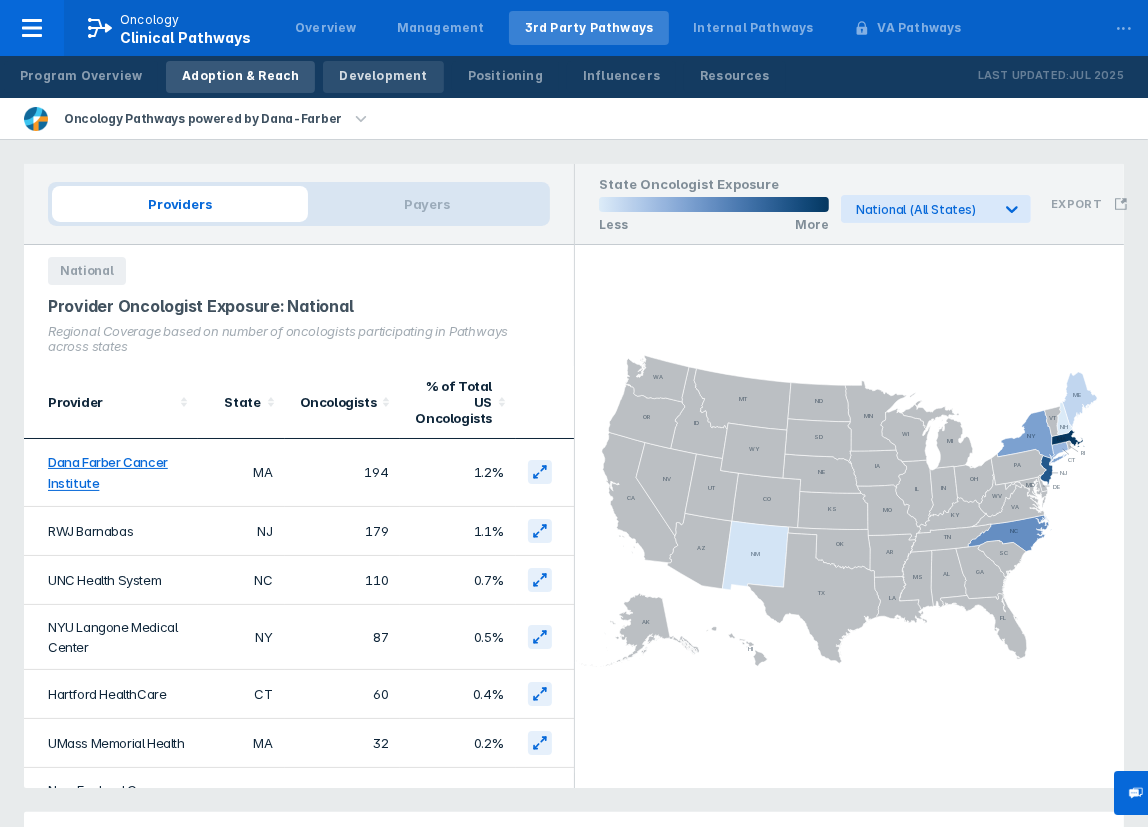 click on "Development" at bounding box center (383, 77) 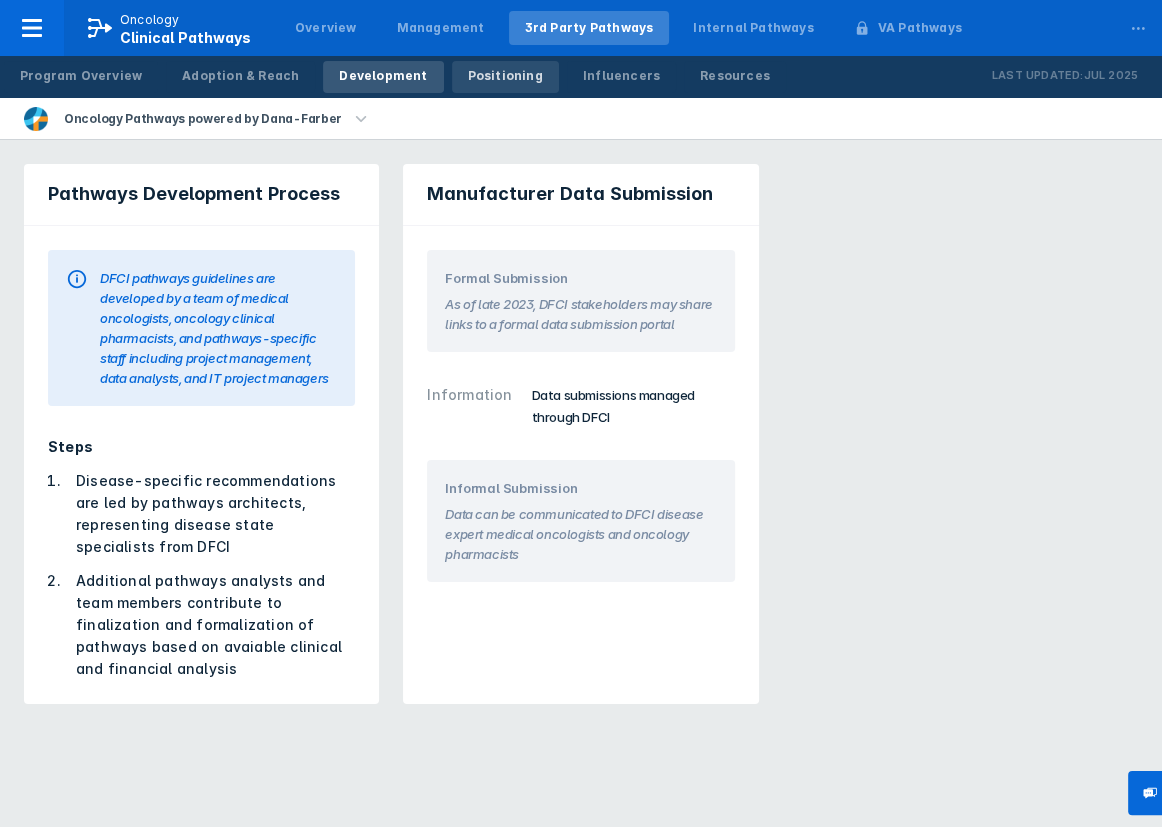 click on "Positioning" at bounding box center (505, 76) 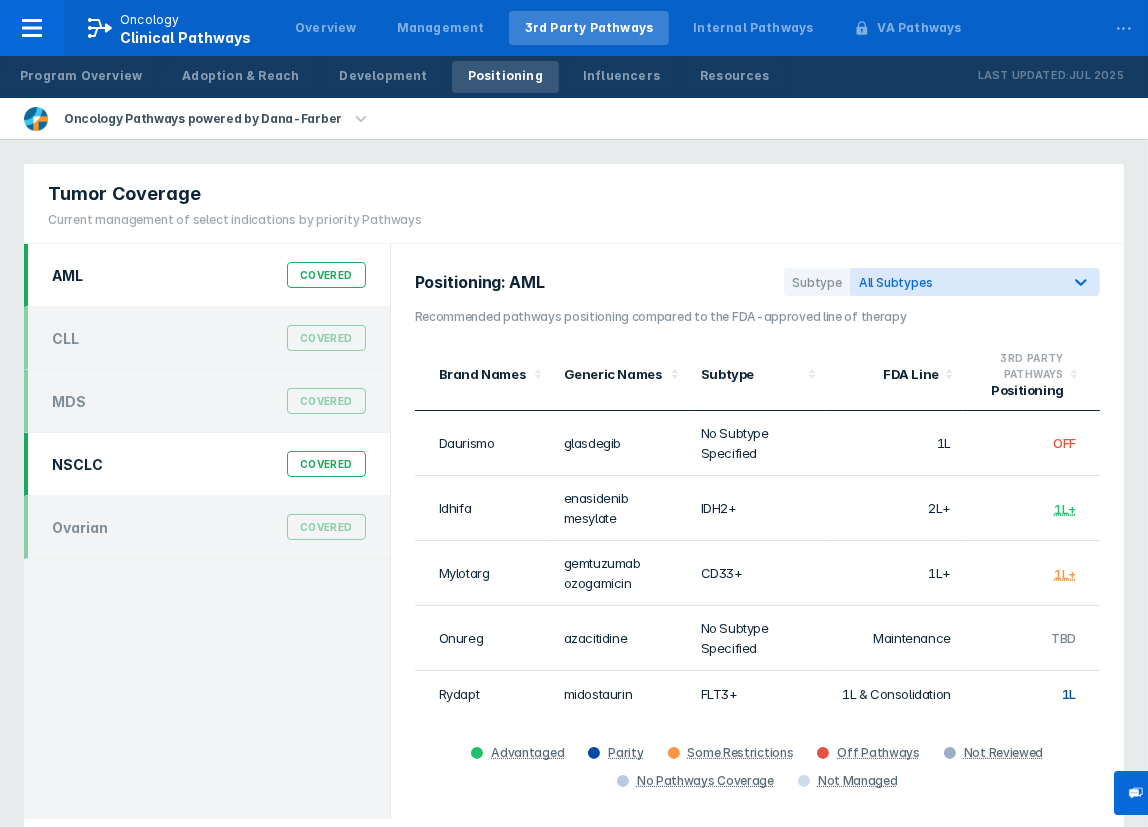click on "NSCLC Covered" at bounding box center (209, 464) 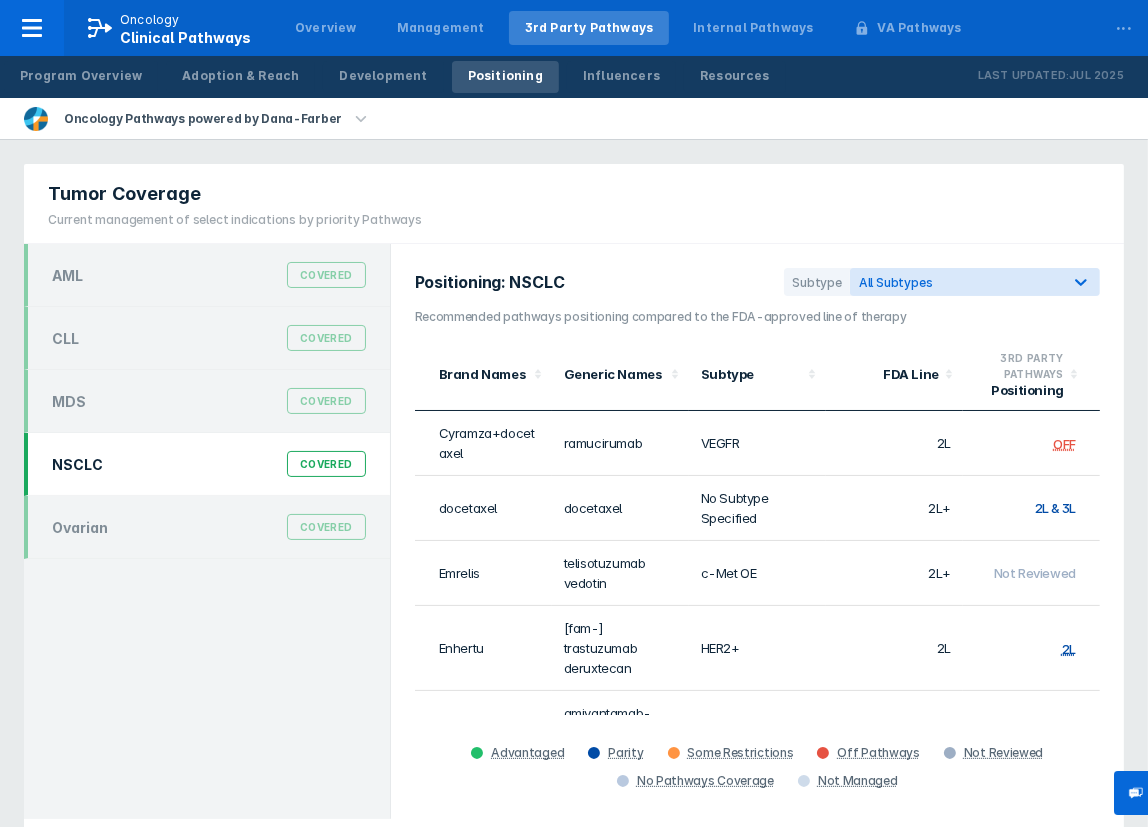 scroll, scrollTop: 0, scrollLeft: 0, axis: both 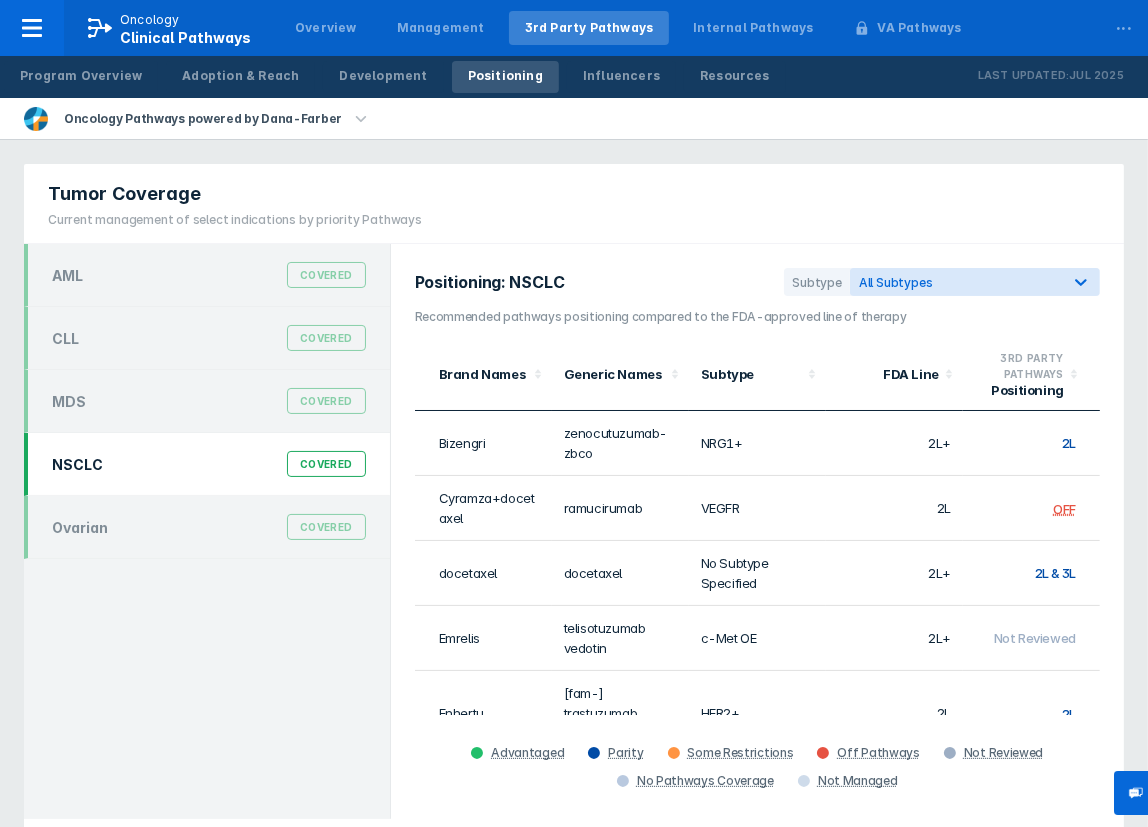 click on "Not Reviewed" at bounding box center [1035, 639] 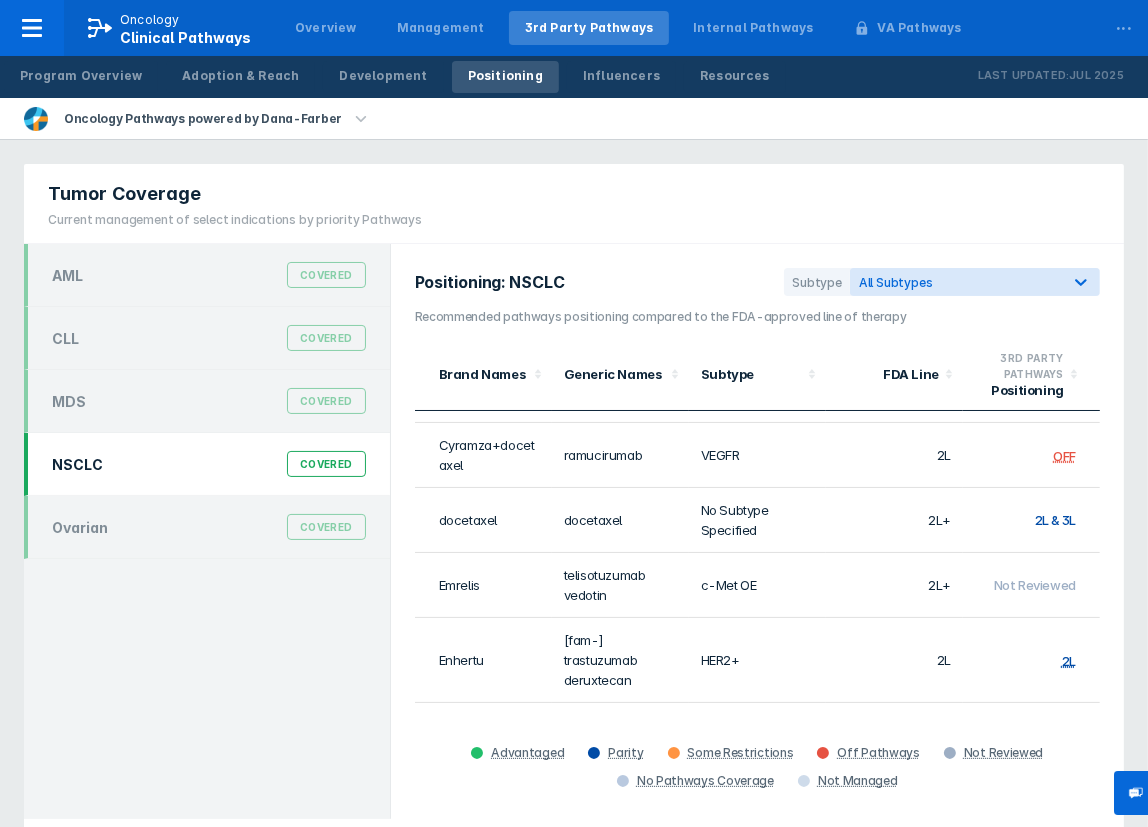 scroll, scrollTop: 57, scrollLeft: 0, axis: vertical 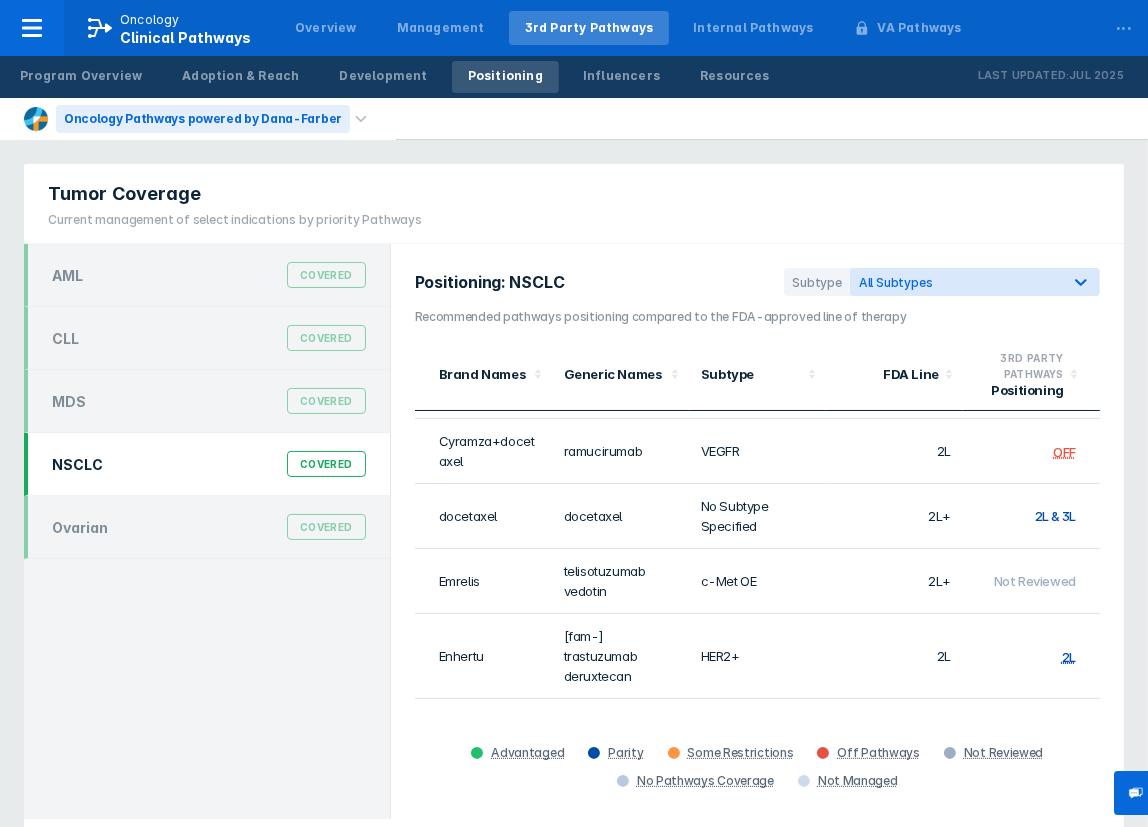 click on "Oncology Pathways powered by Dana-Farber" at bounding box center (203, 119) 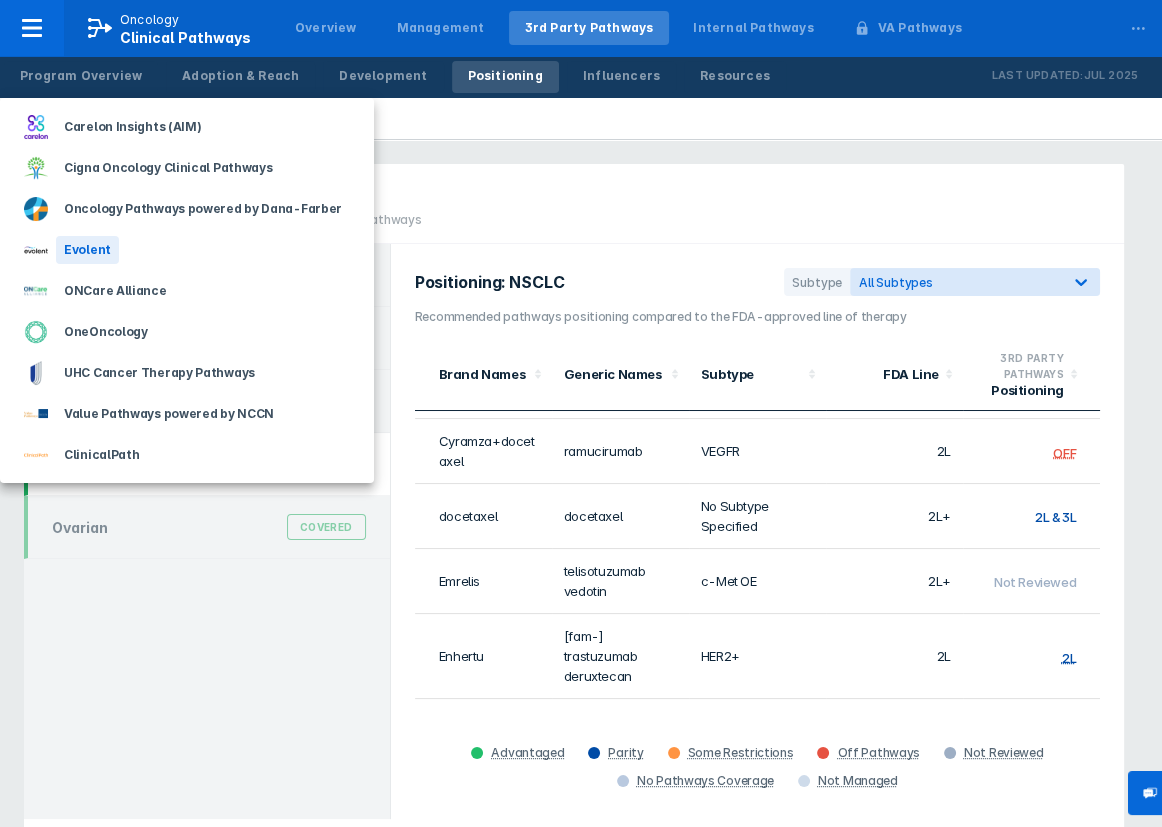 click on "Evolent" at bounding box center [87, 250] 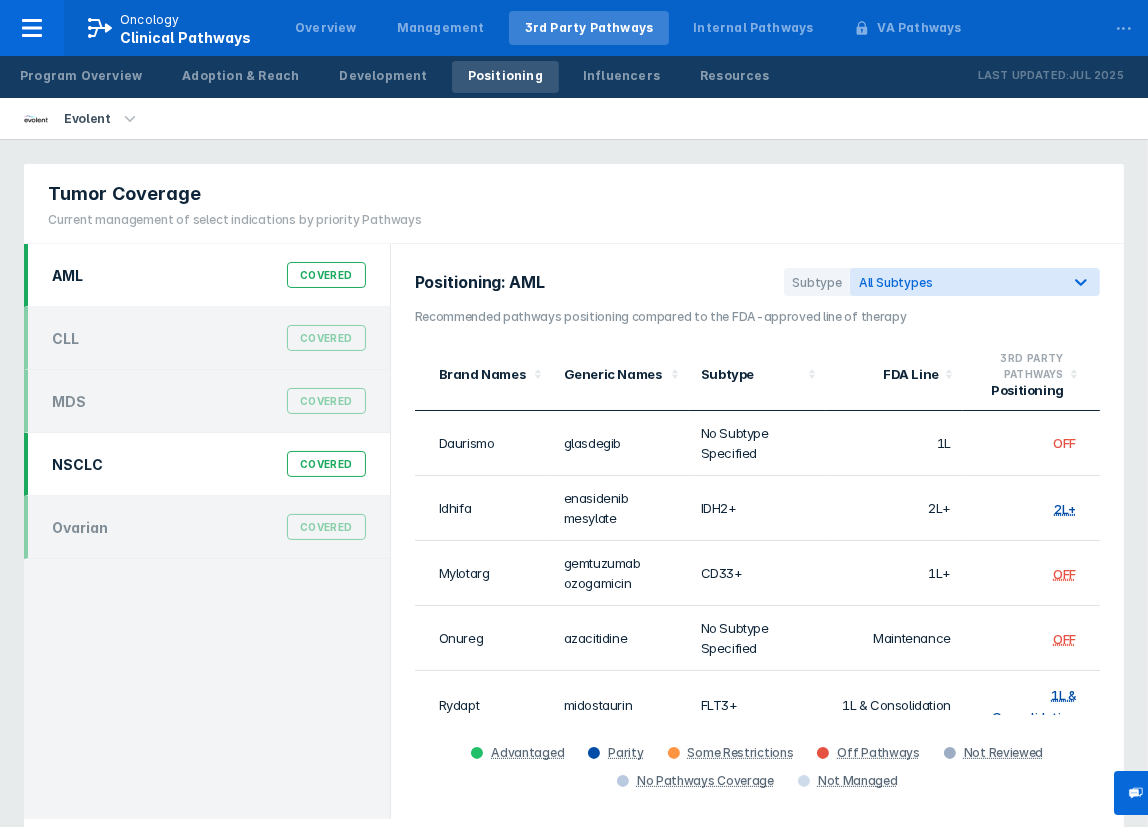 click on "Covered" at bounding box center [326, 464] 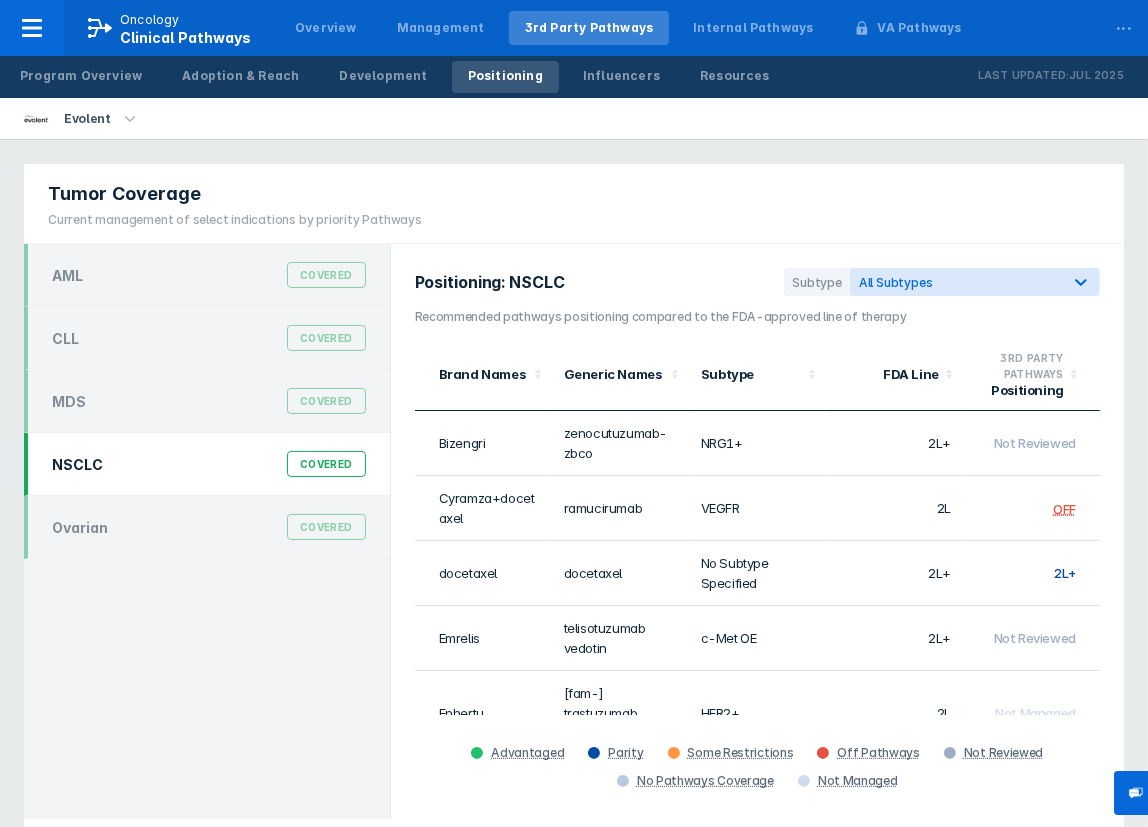 click on "Positioning" at bounding box center (505, 77) 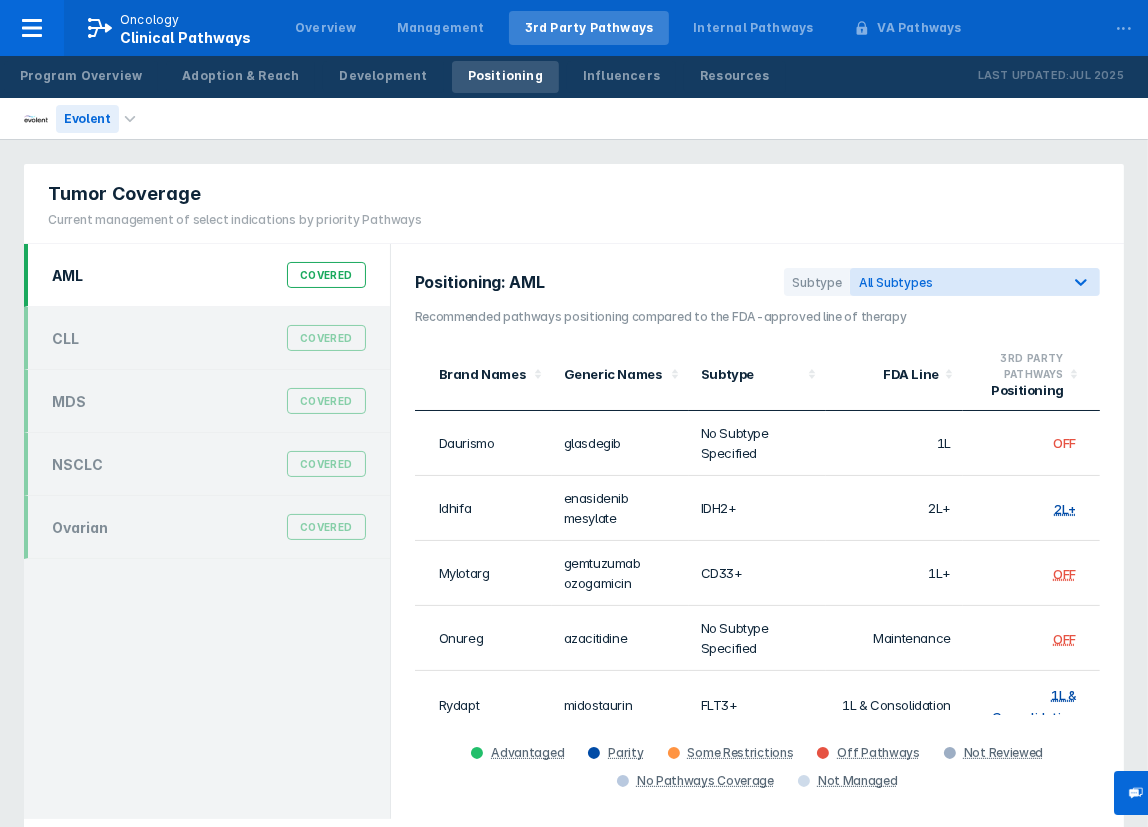 click on "Evolent" at bounding box center (87, 119) 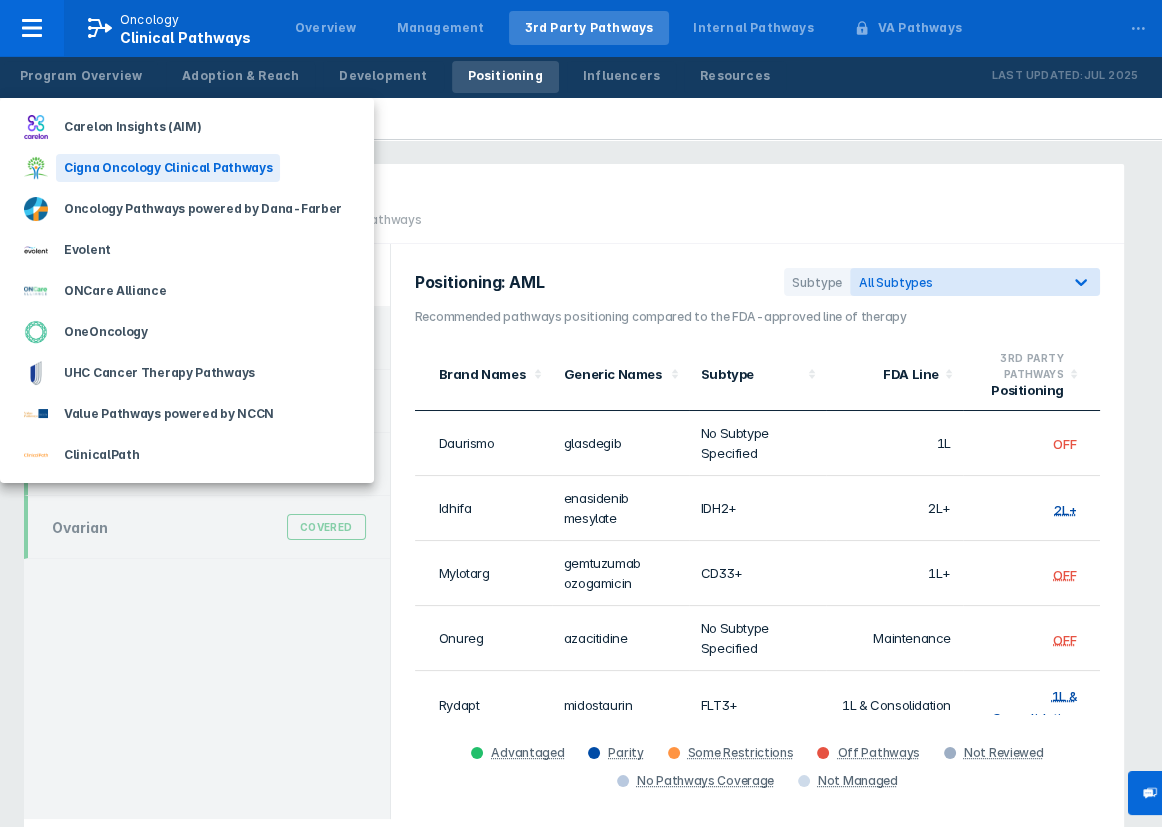 click on "Cigna Oncology Clinical Pathways" at bounding box center (168, 168) 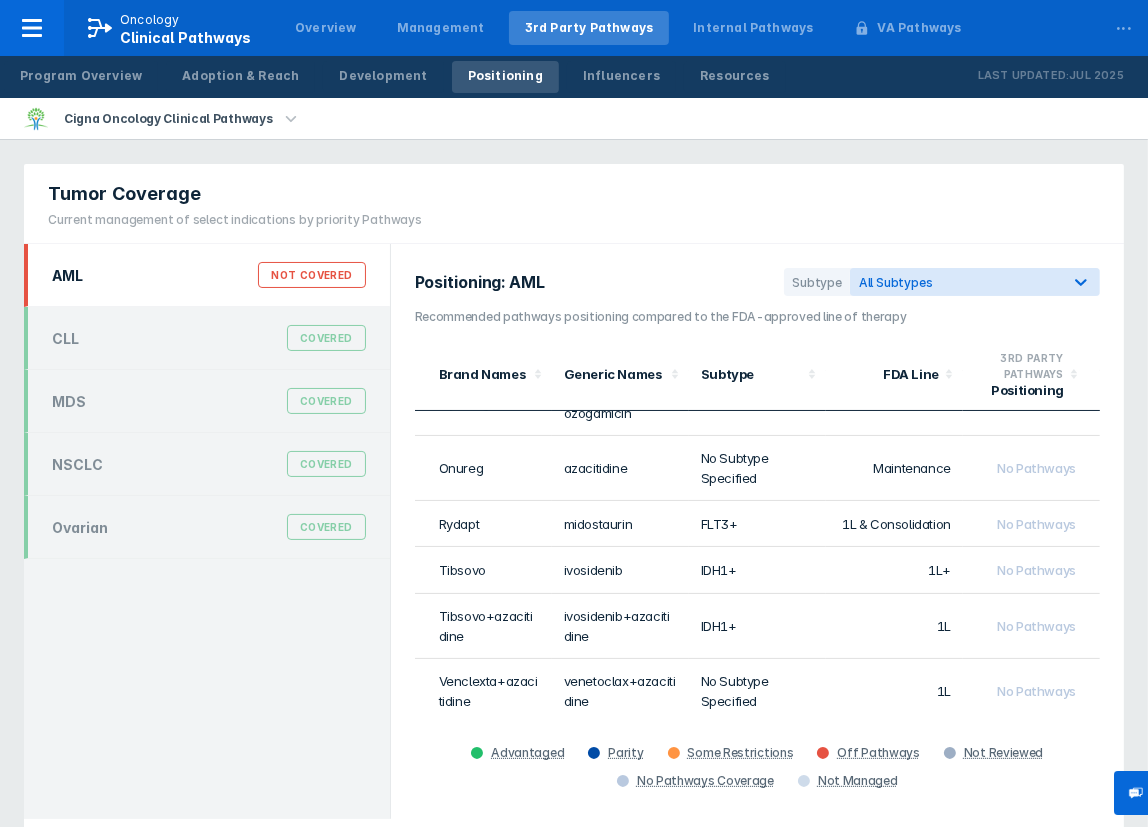 scroll, scrollTop: 181, scrollLeft: 0, axis: vertical 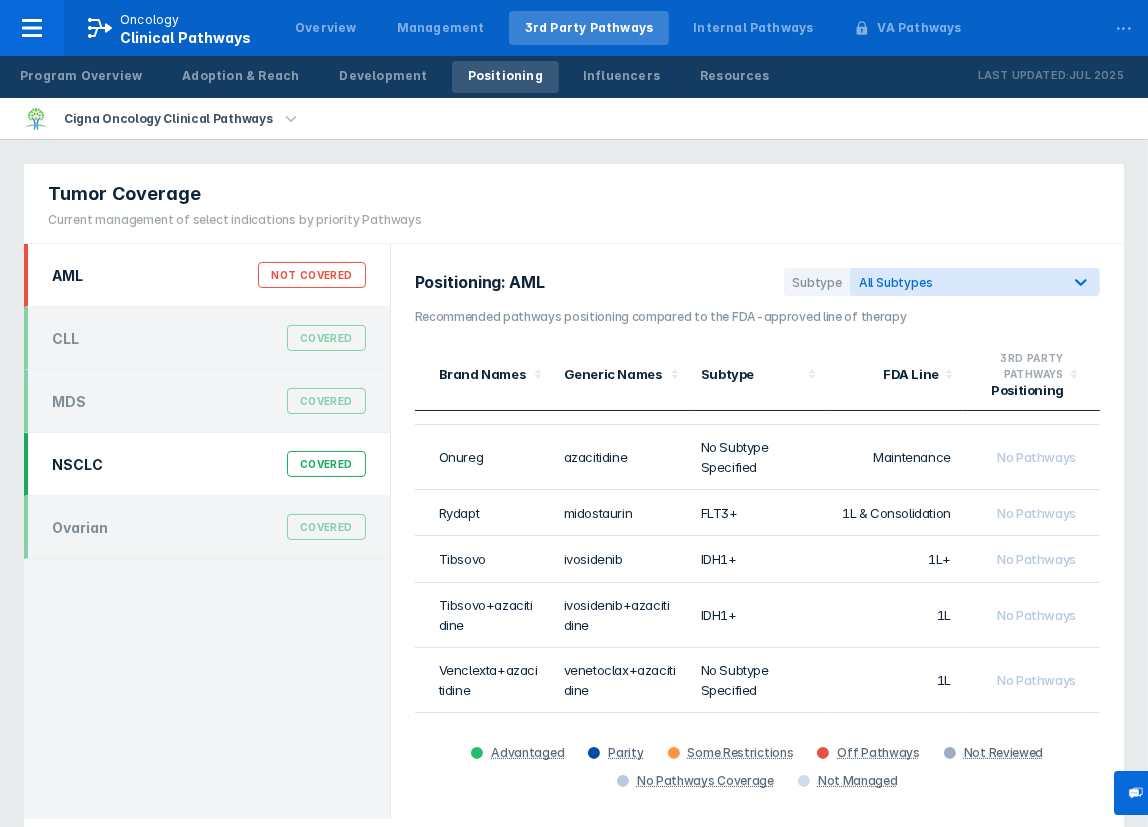 click on "NSCLC Covered" at bounding box center (209, 464) 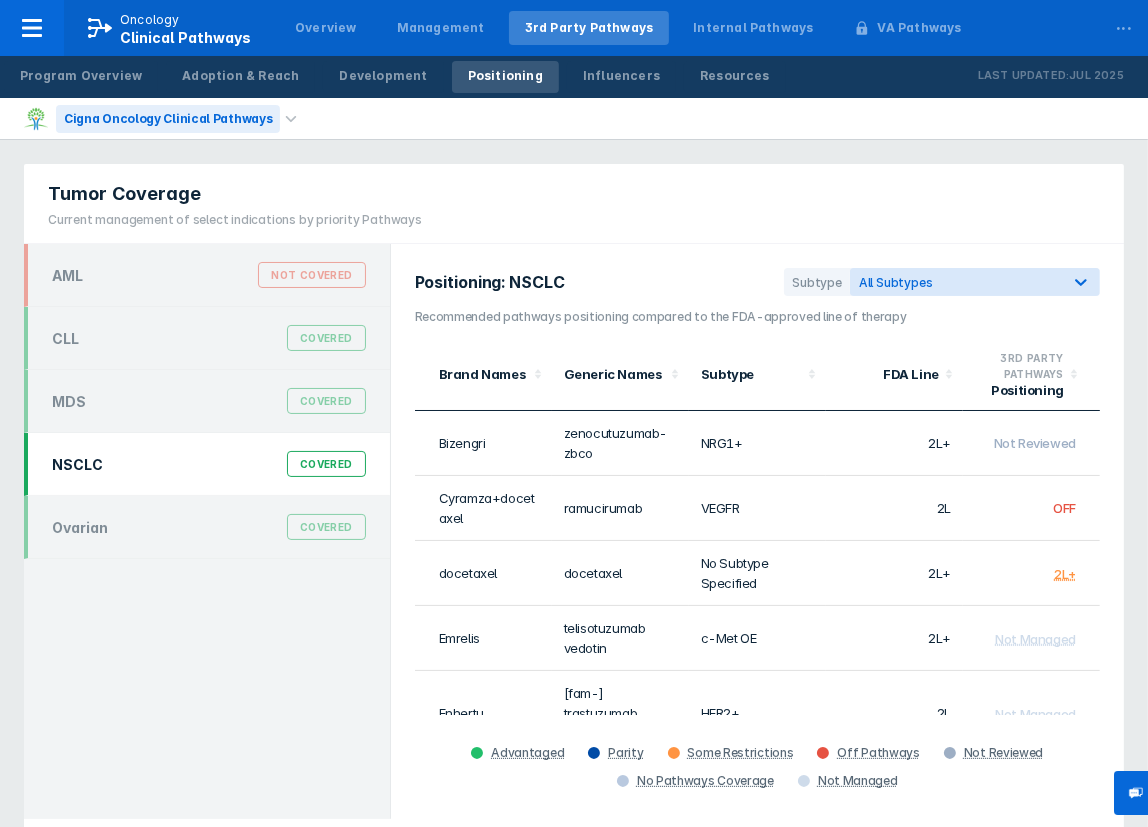 click on "Cigna Oncology Clinical Pathways" at bounding box center (168, 119) 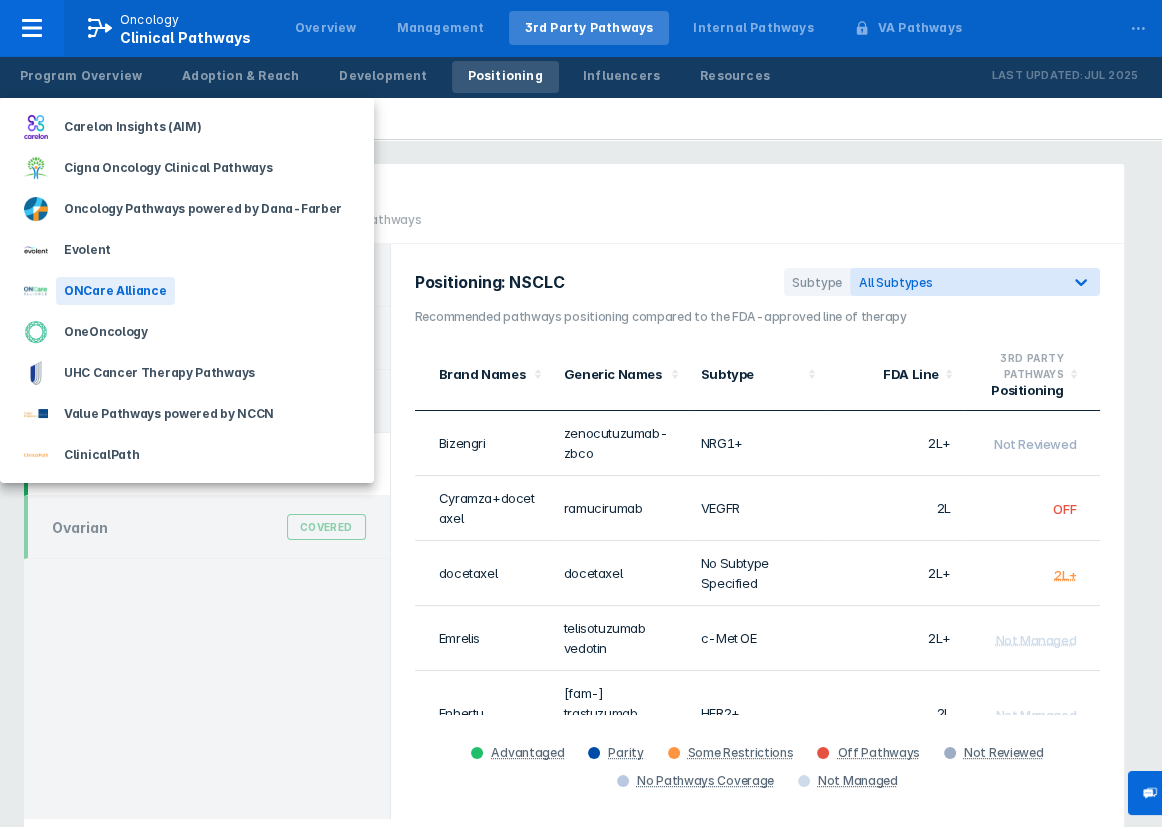 click on "ONCare Alliance" at bounding box center [115, 291] 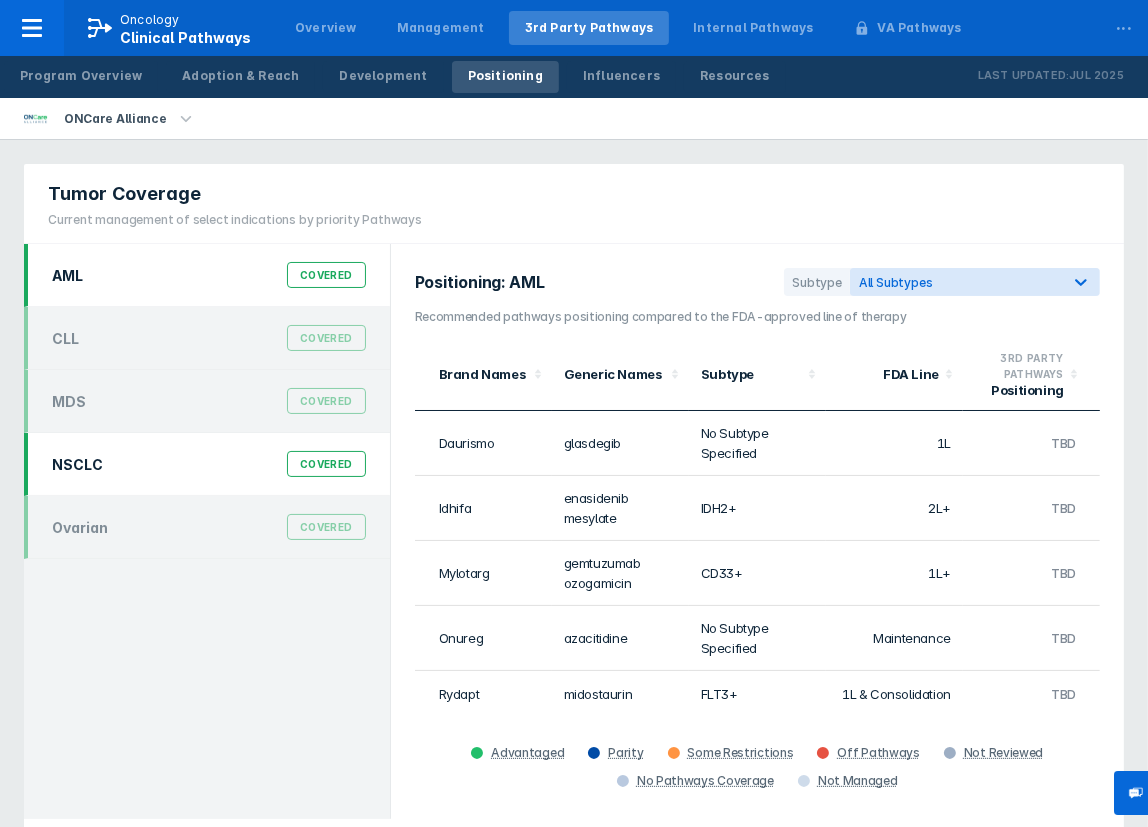 click on "NSCLC Covered" at bounding box center [209, 464] 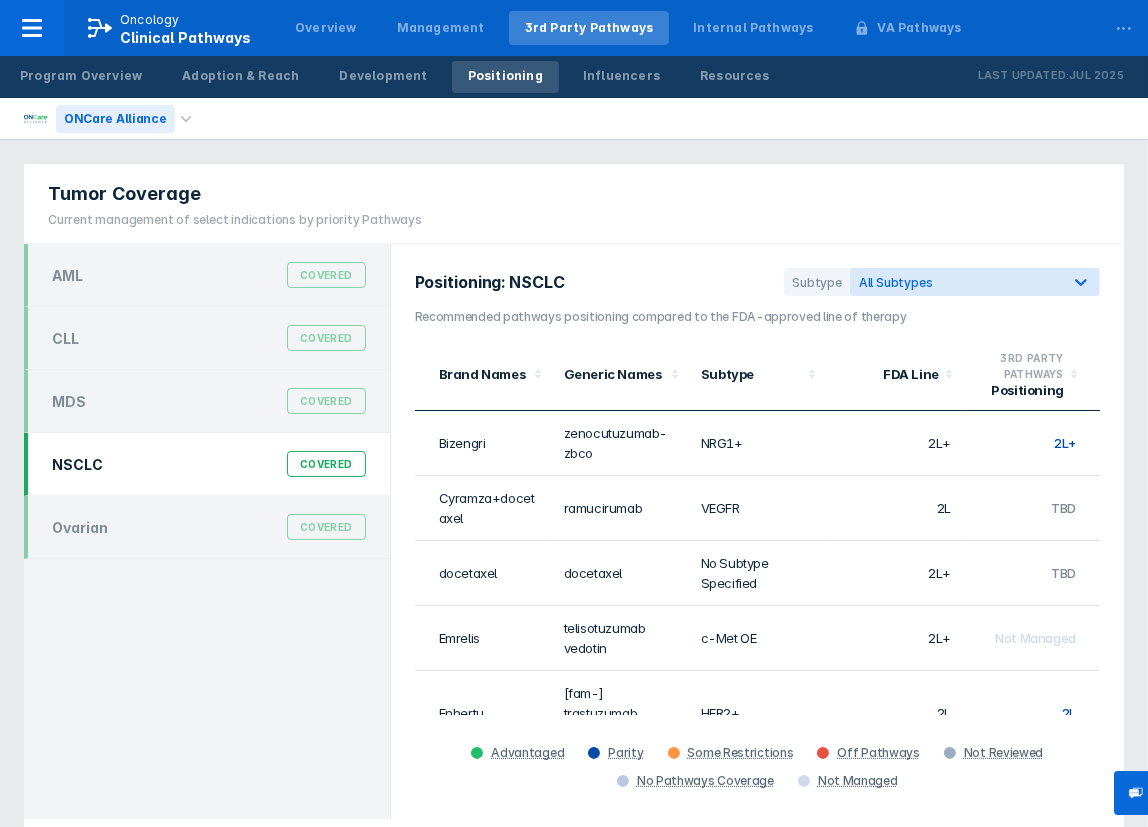 click on "ONCare Alliance" at bounding box center (115, 119) 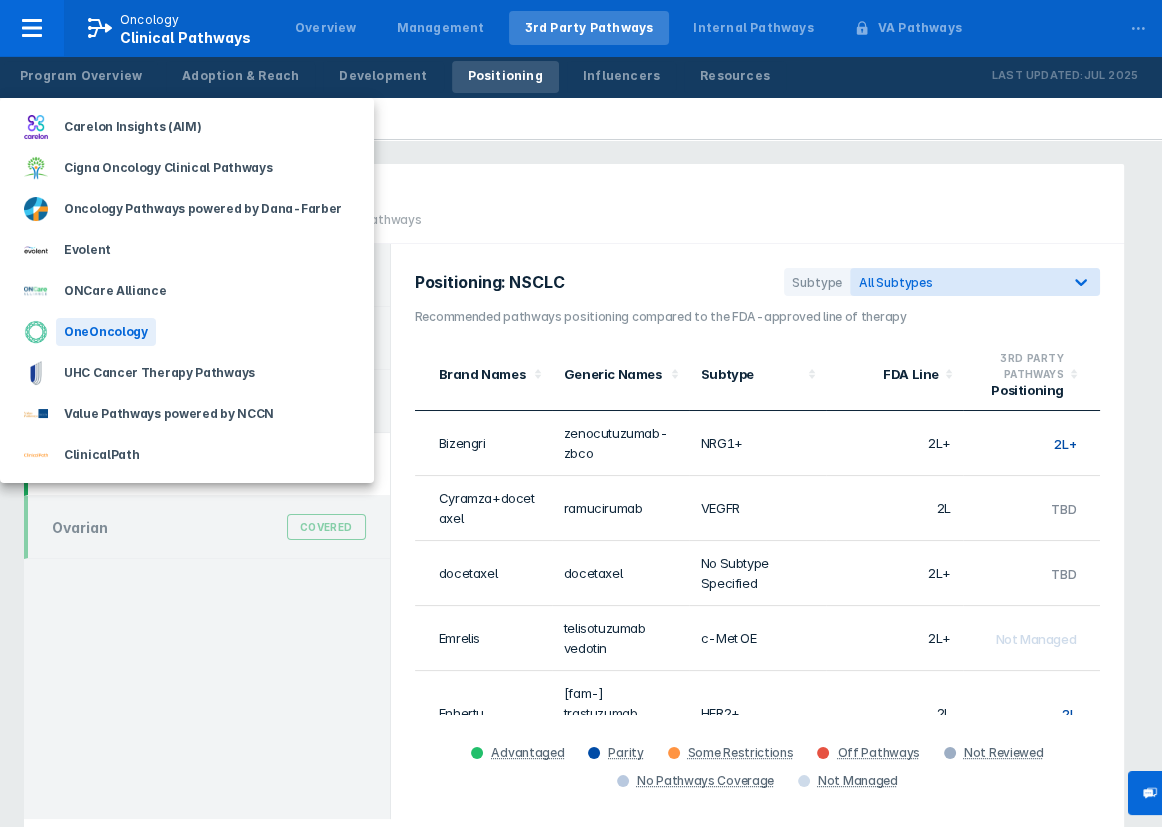 click on "OneOncology" at bounding box center [106, 332] 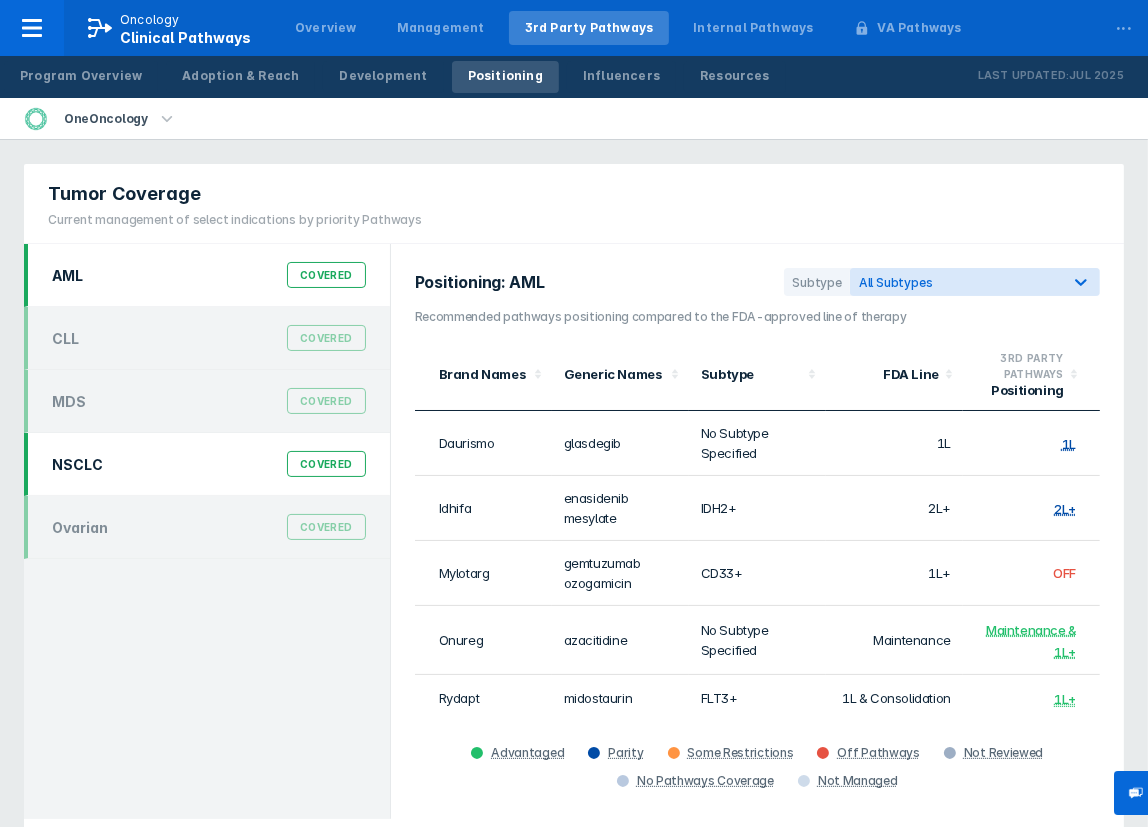 click on "NSCLC Covered" at bounding box center [209, 464] 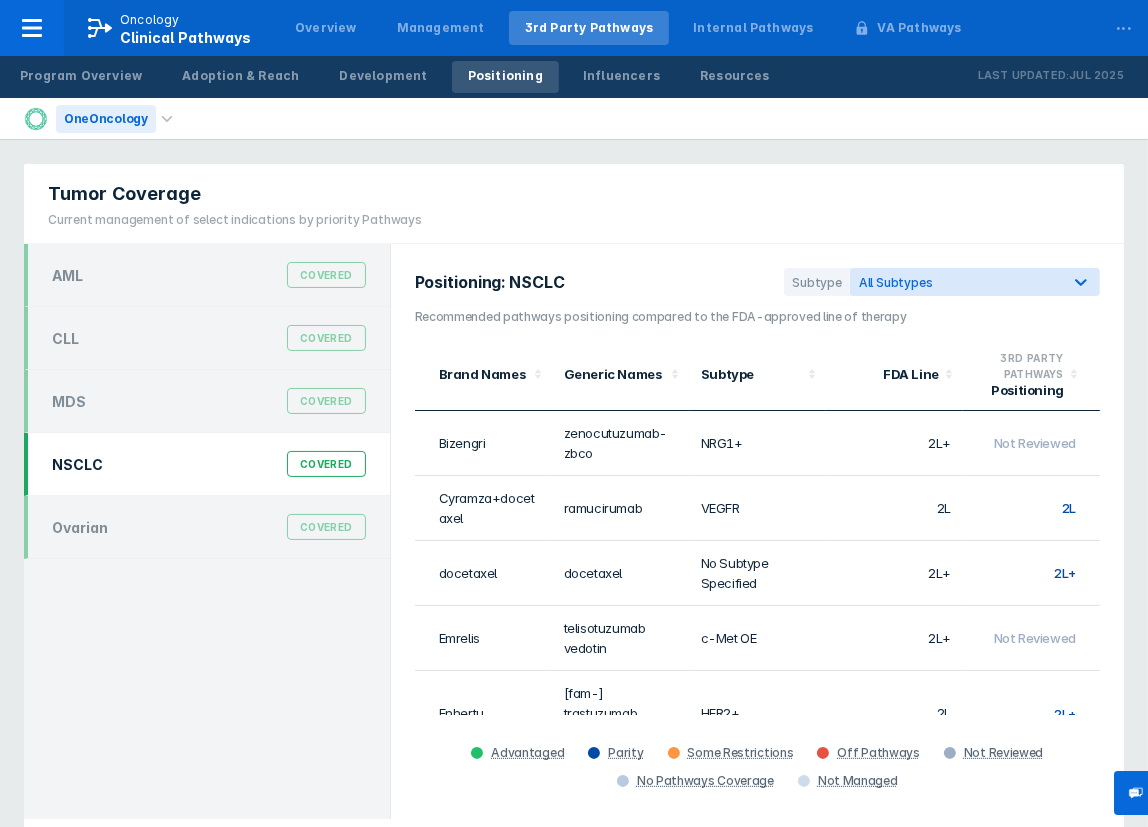 click on "OneOncology" at bounding box center (106, 119) 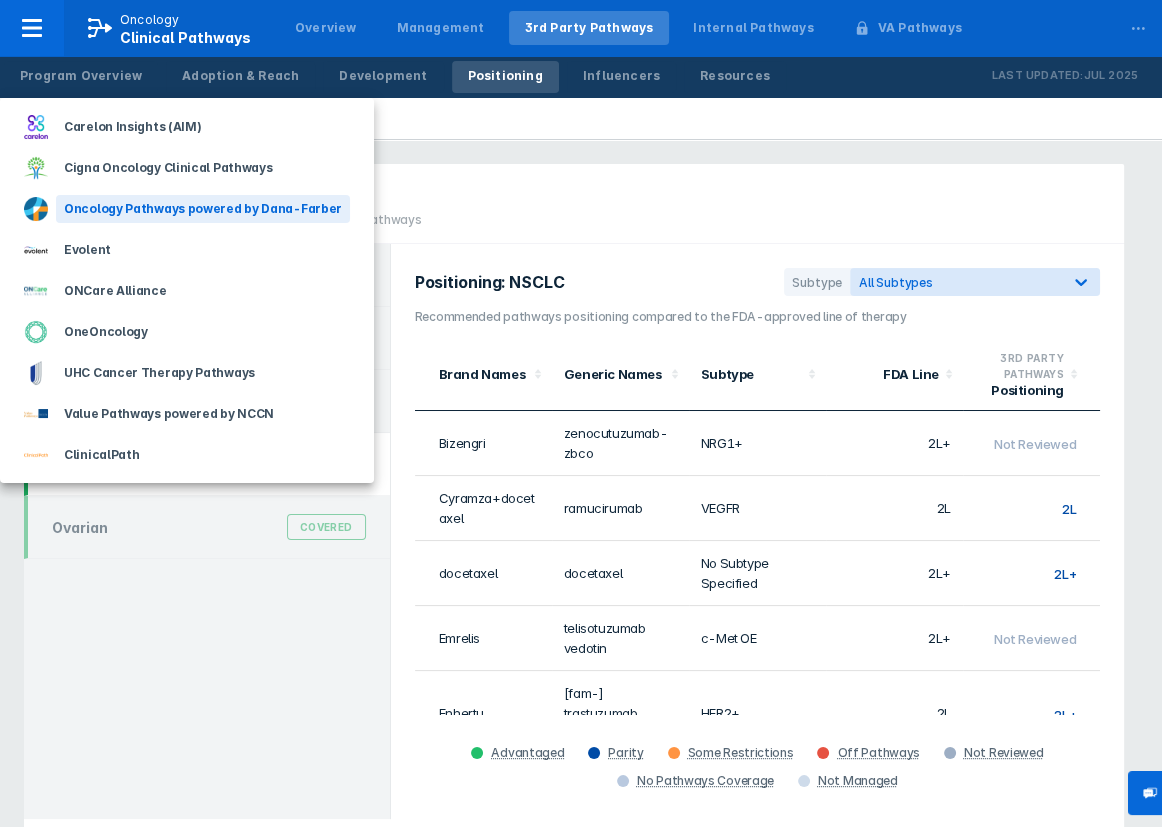 click on "Oncology Pathways powered by Dana-Farber" at bounding box center (203, 209) 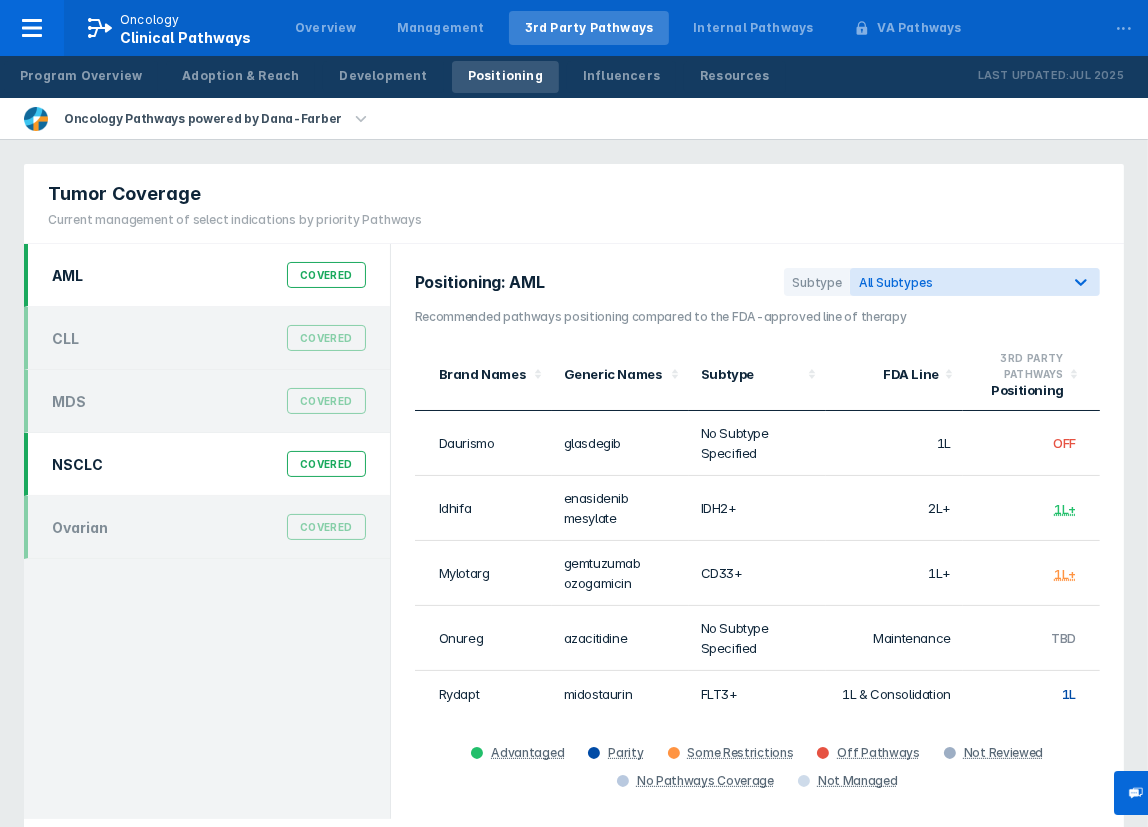 click on "NSCLC Covered" at bounding box center (209, 464) 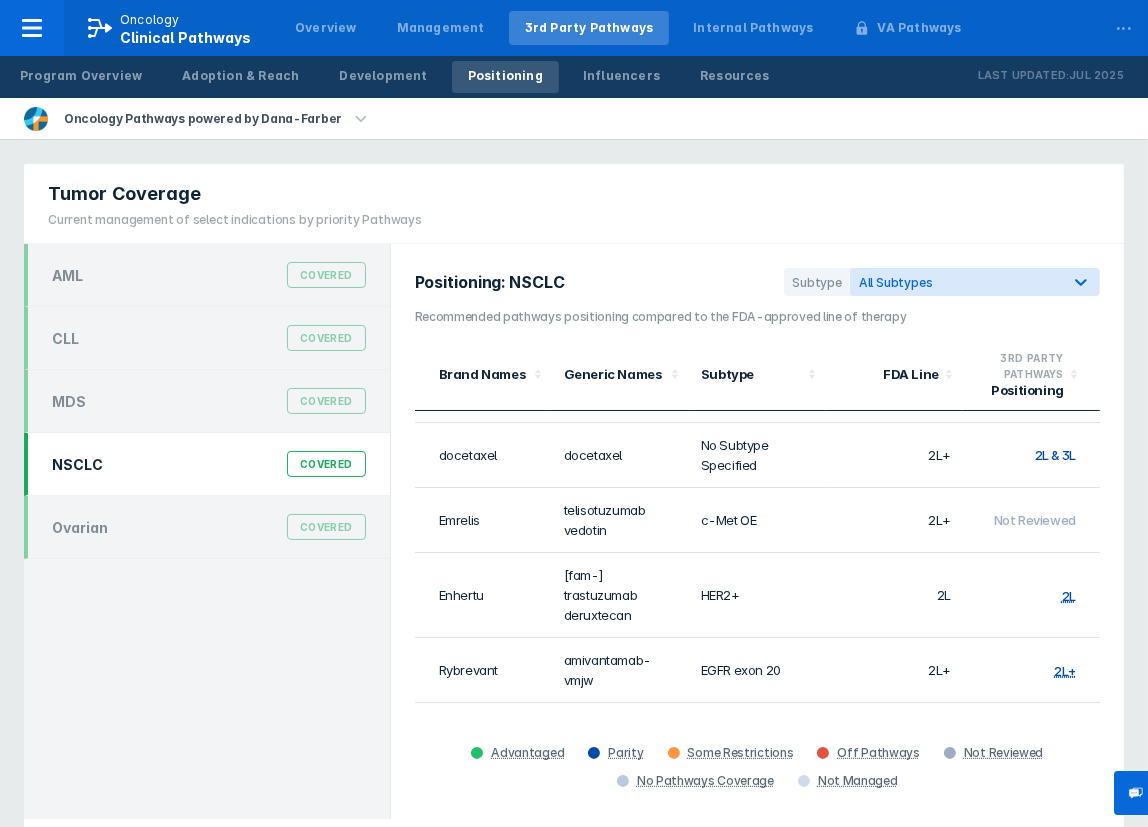 scroll, scrollTop: 130, scrollLeft: 0, axis: vertical 